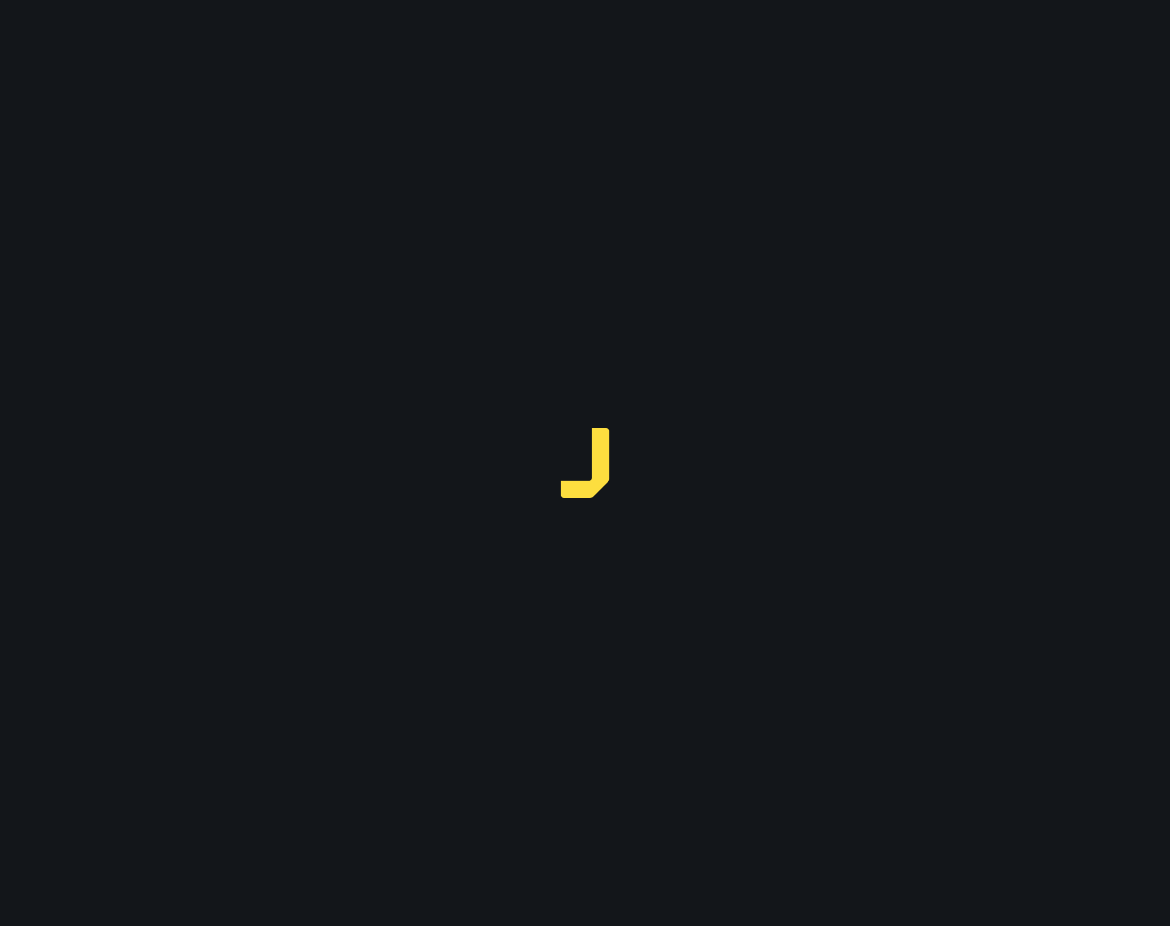 scroll, scrollTop: 0, scrollLeft: 0, axis: both 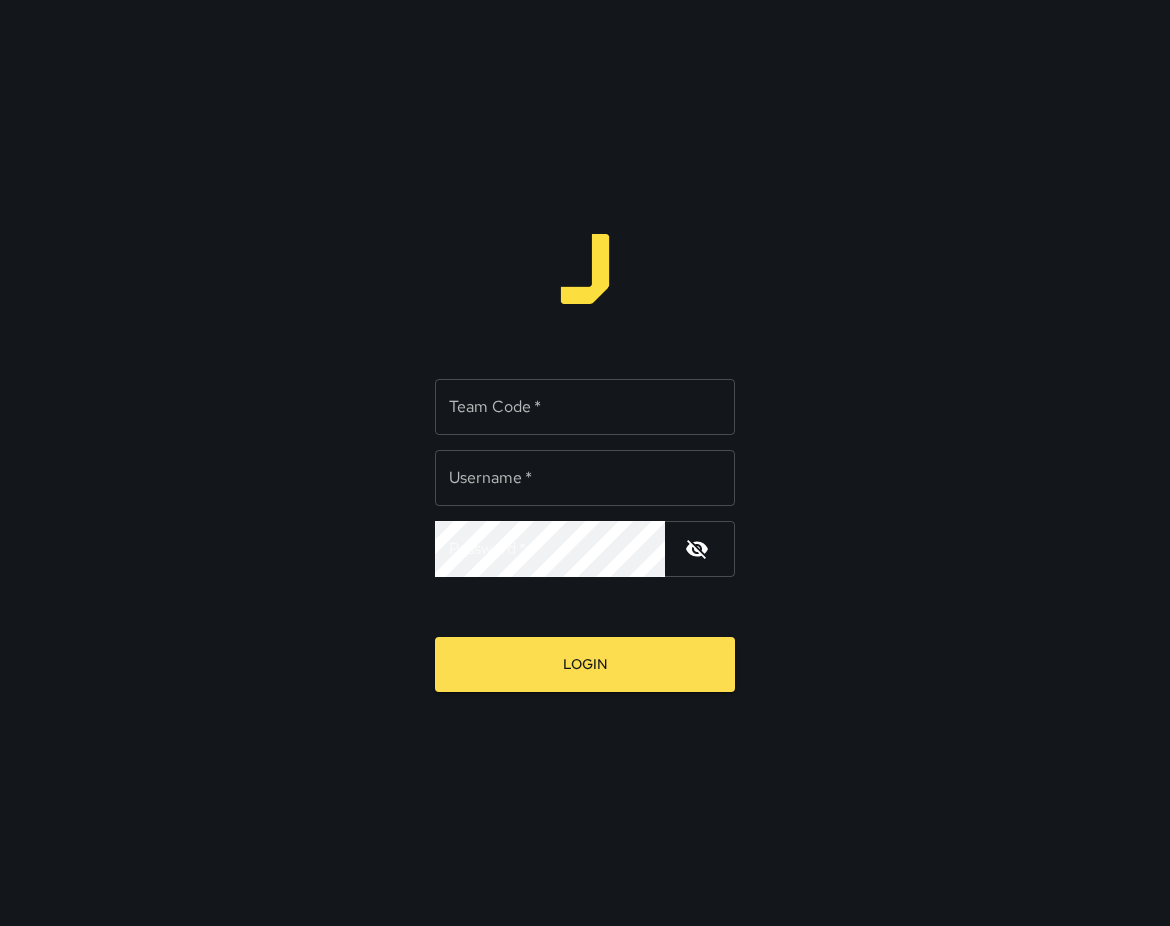 click on "Team Code   *" at bounding box center [585, 407] 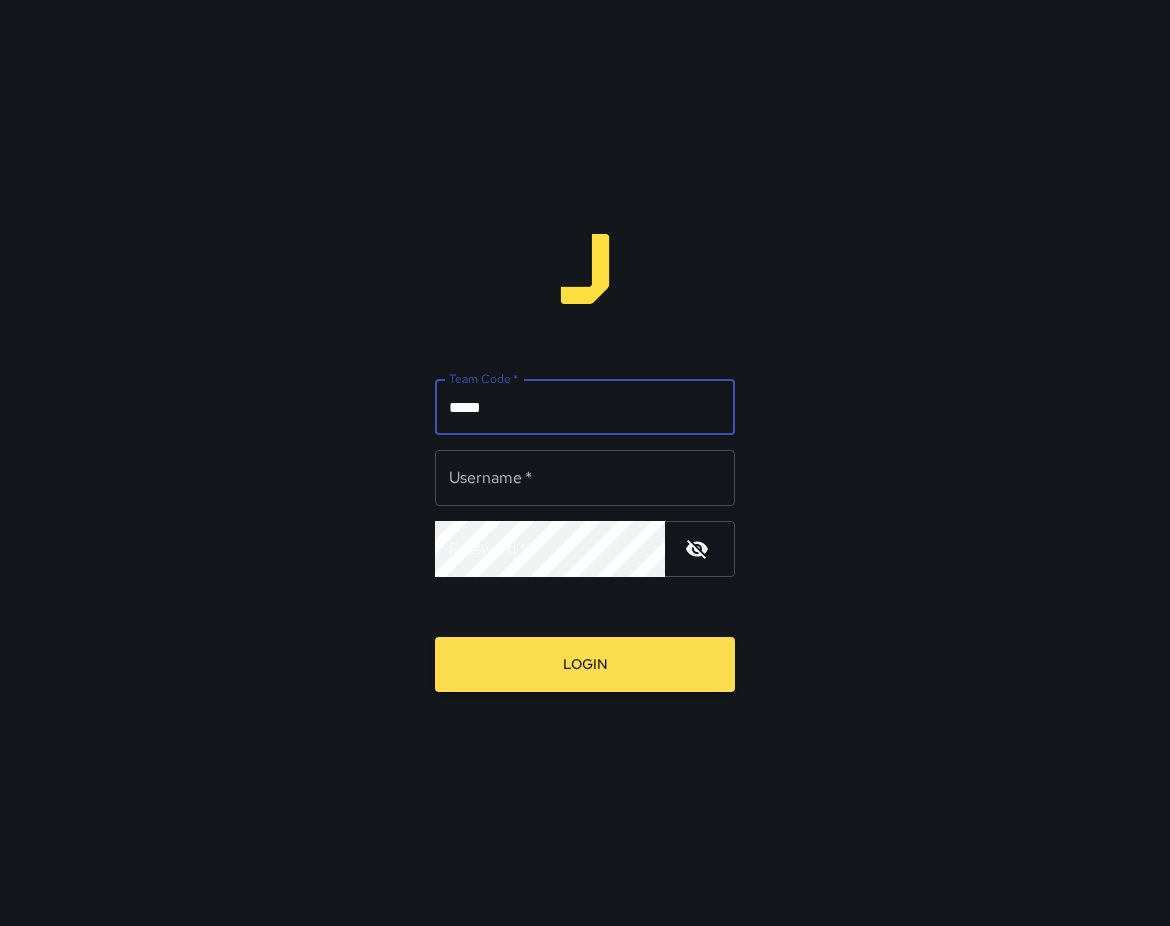 type on "*****" 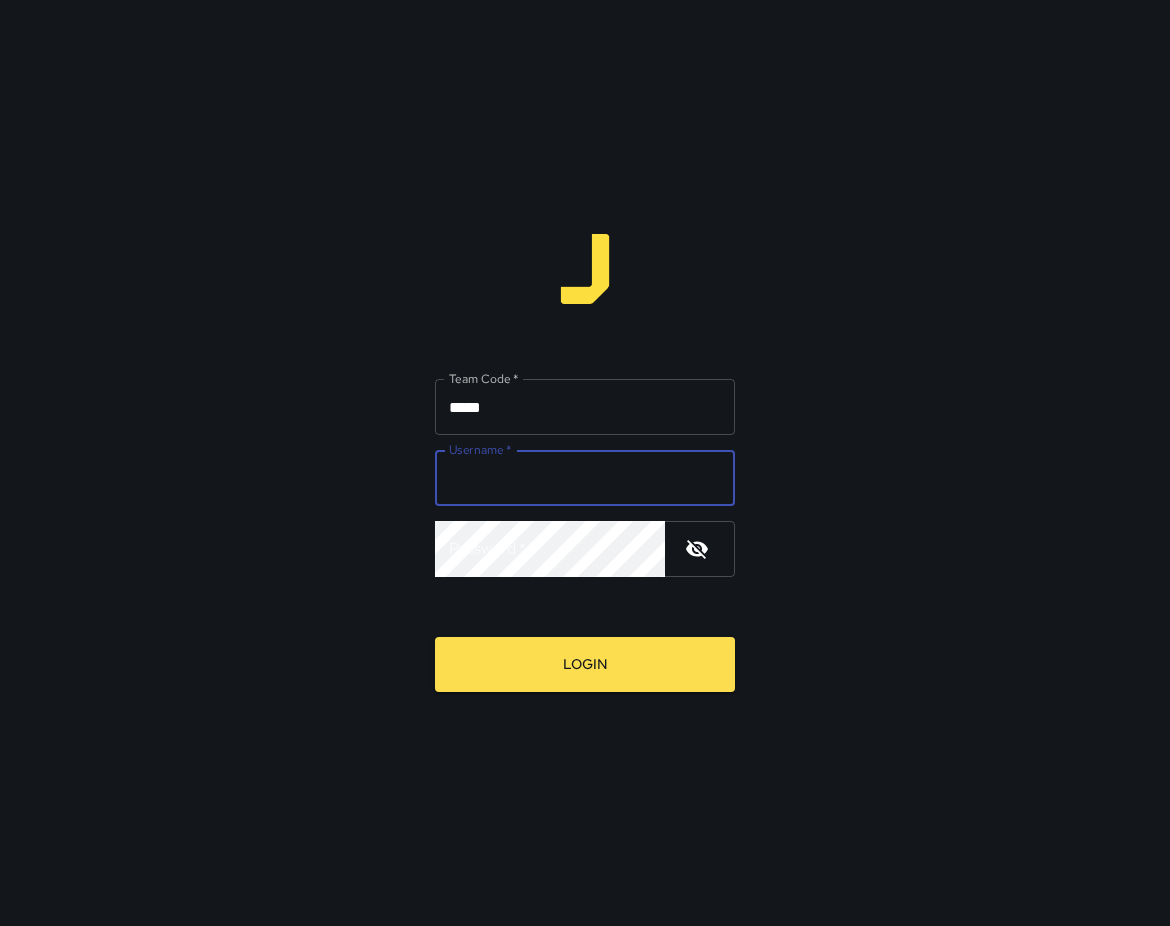 click on "Username   *" at bounding box center (585, 478) 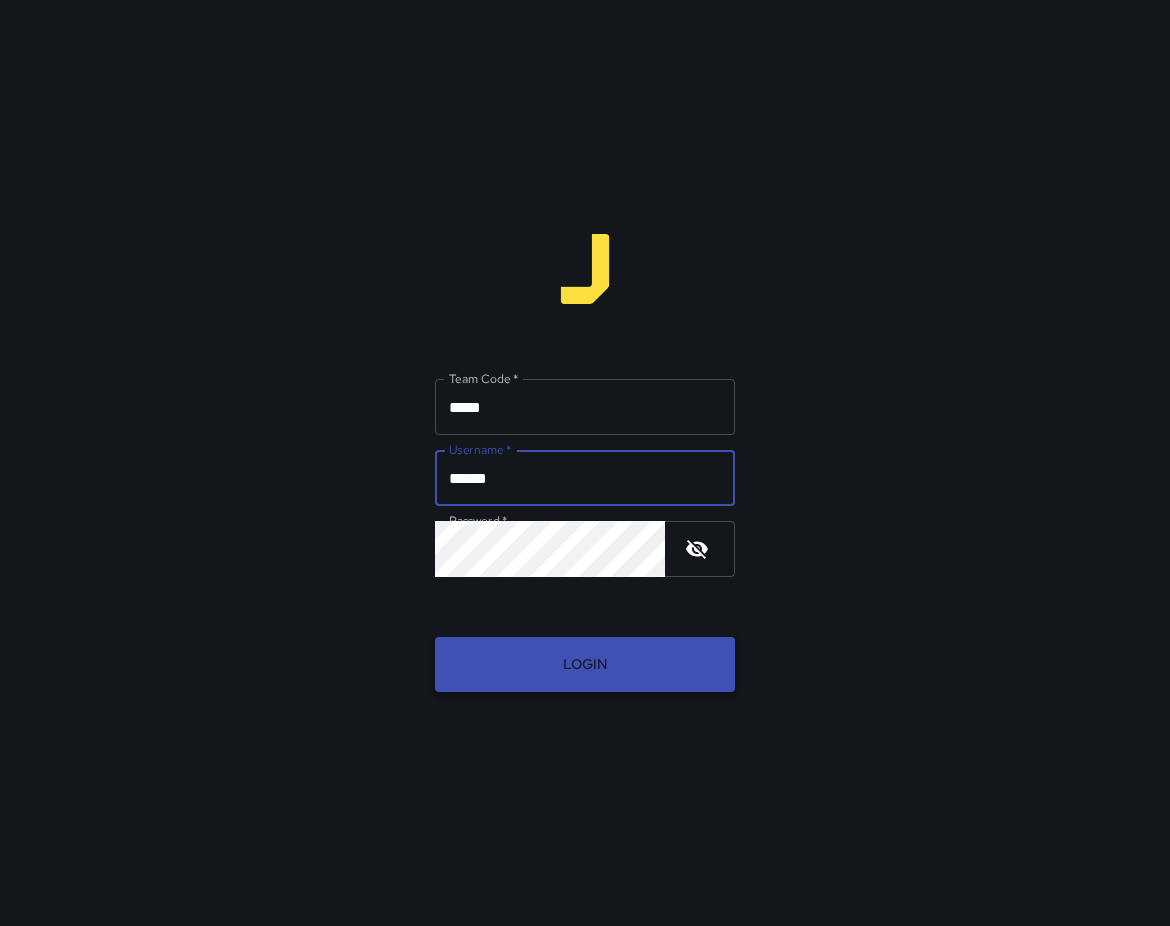 type on "******" 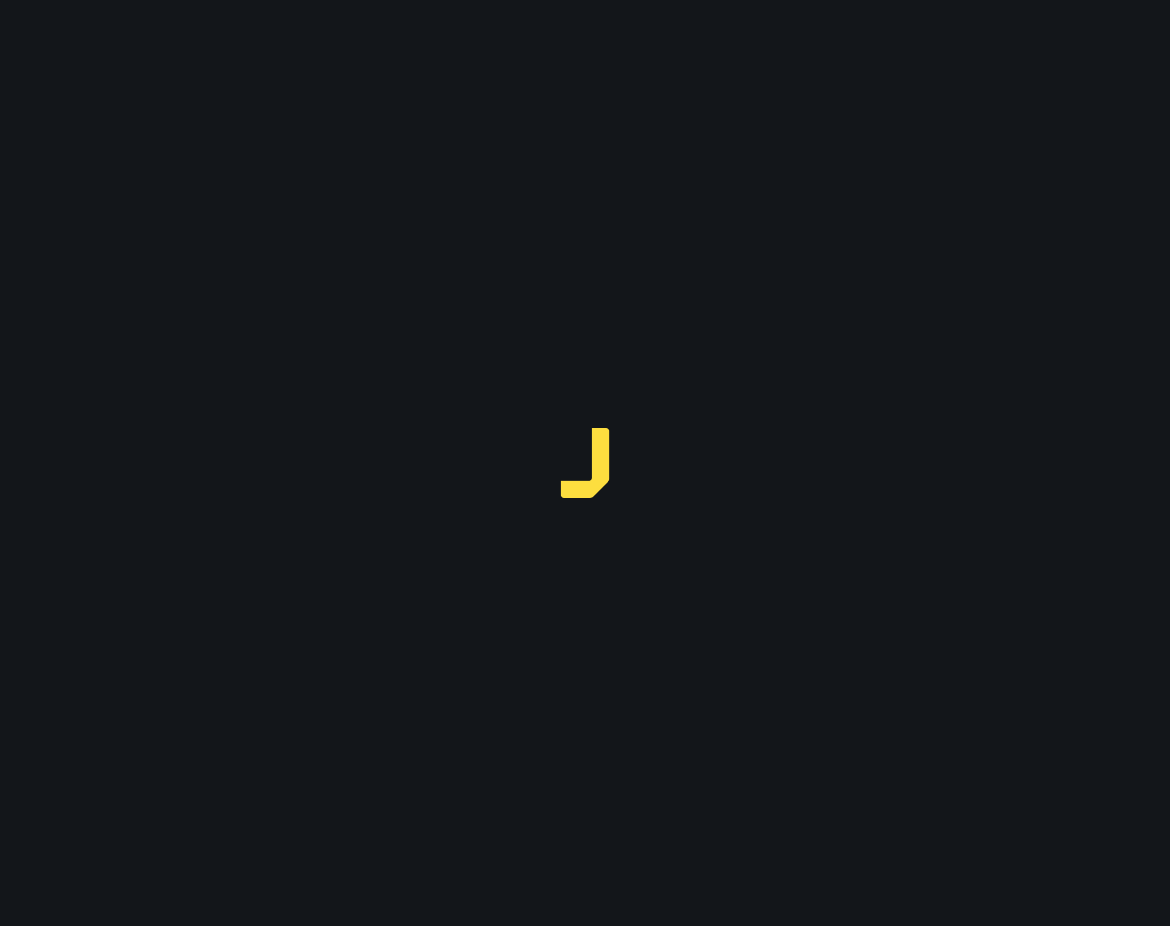 scroll, scrollTop: 0, scrollLeft: 0, axis: both 